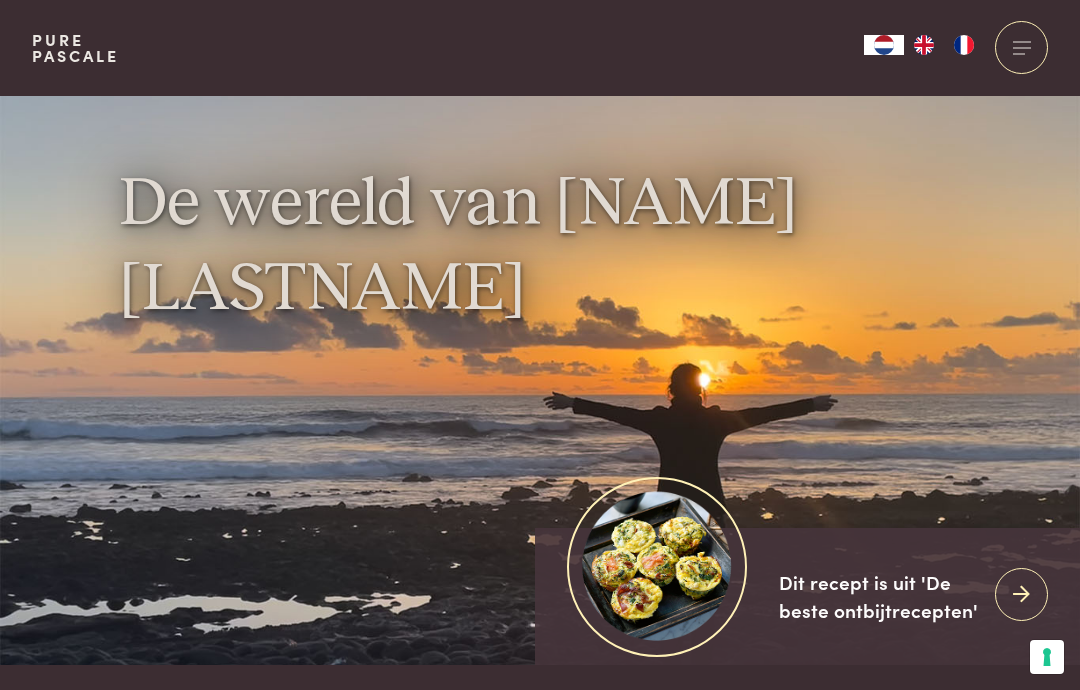 scroll, scrollTop: 0, scrollLeft: 0, axis: both 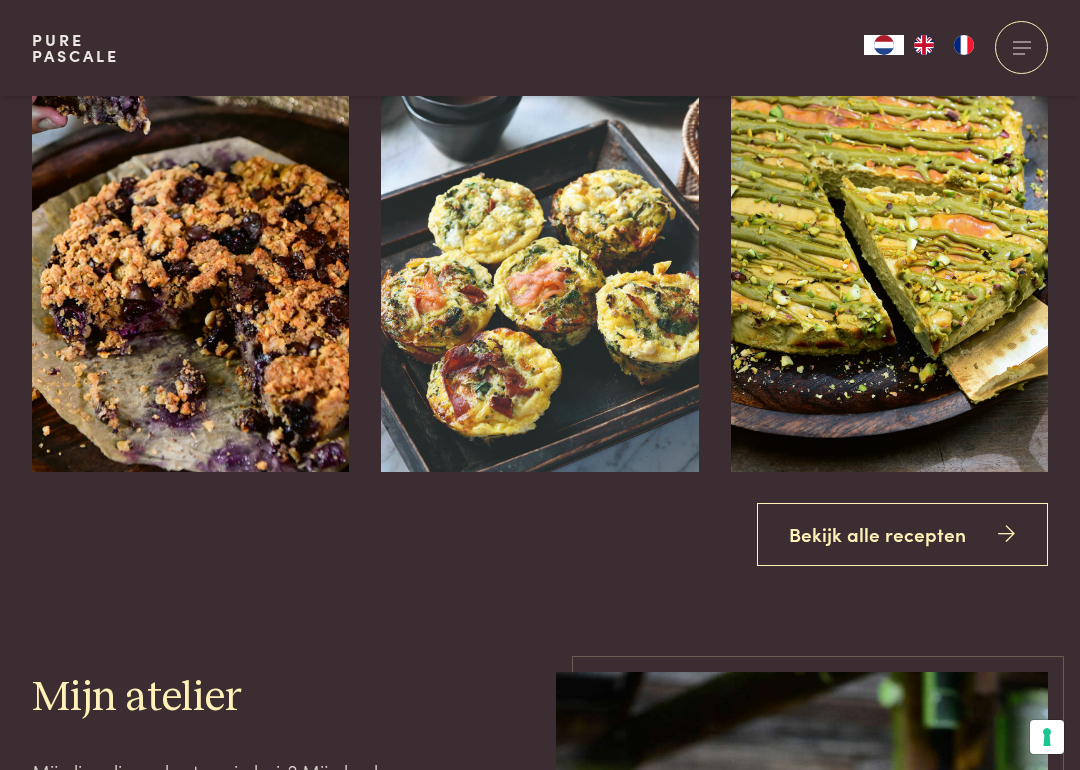 click at bounding box center [1006, 534] 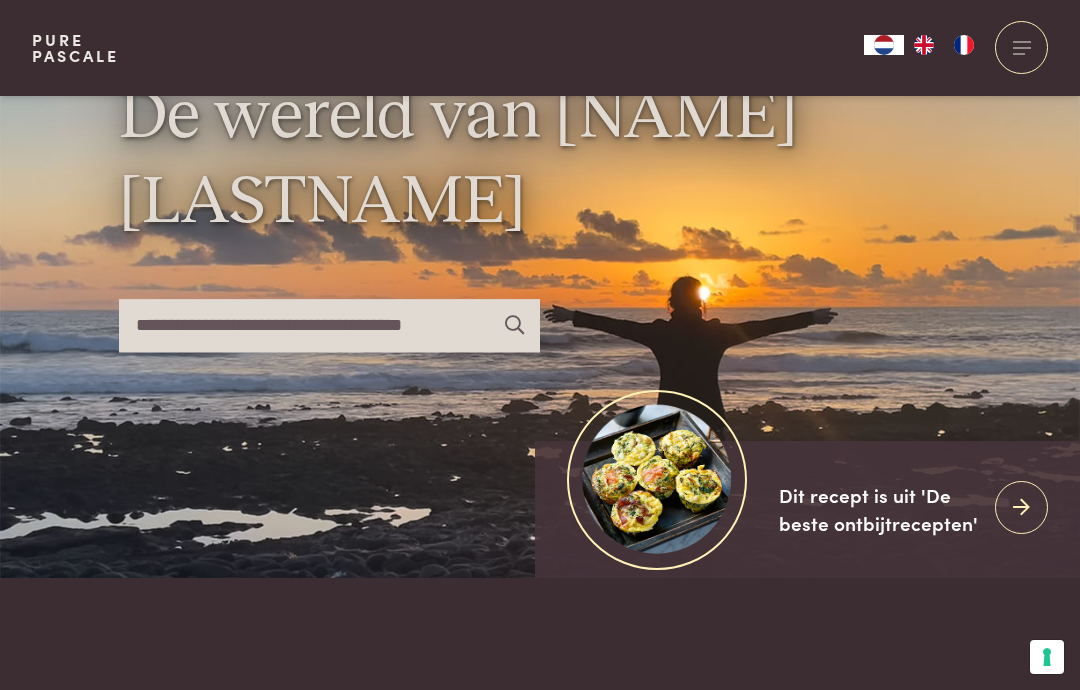 scroll, scrollTop: 0, scrollLeft: 0, axis: both 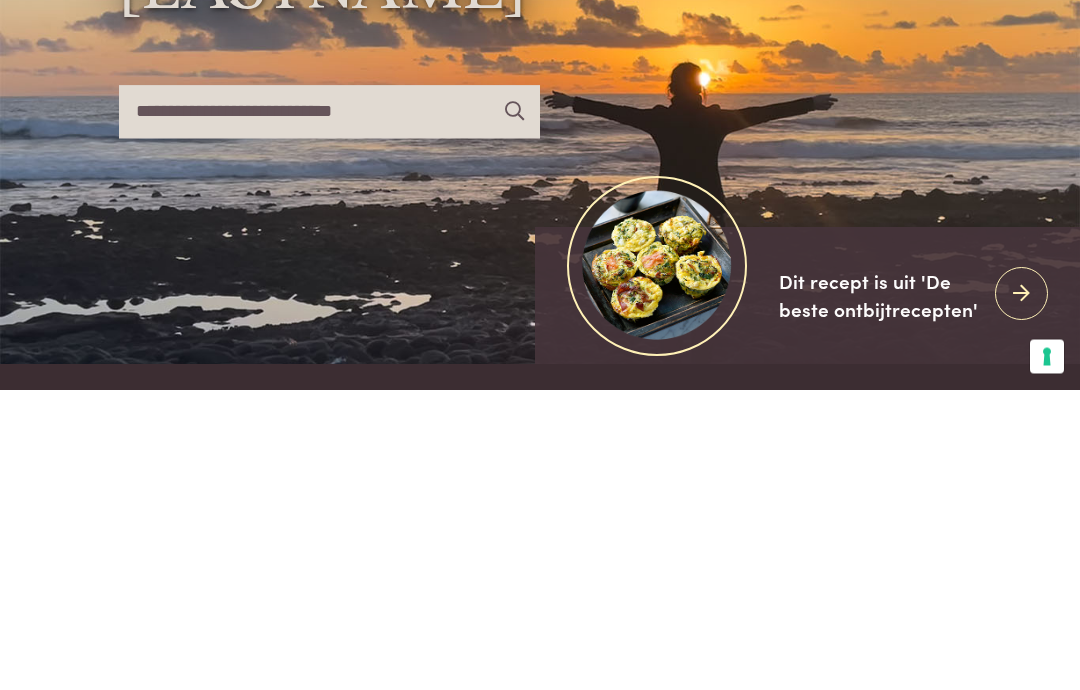 type on "**********" 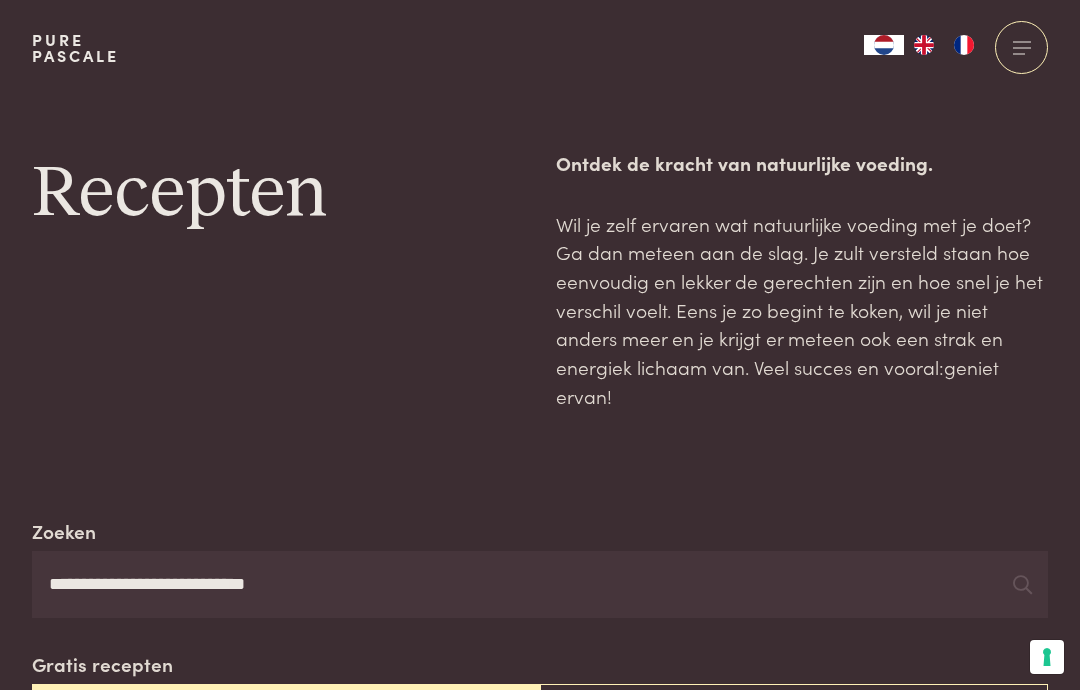 scroll, scrollTop: 0, scrollLeft: 0, axis: both 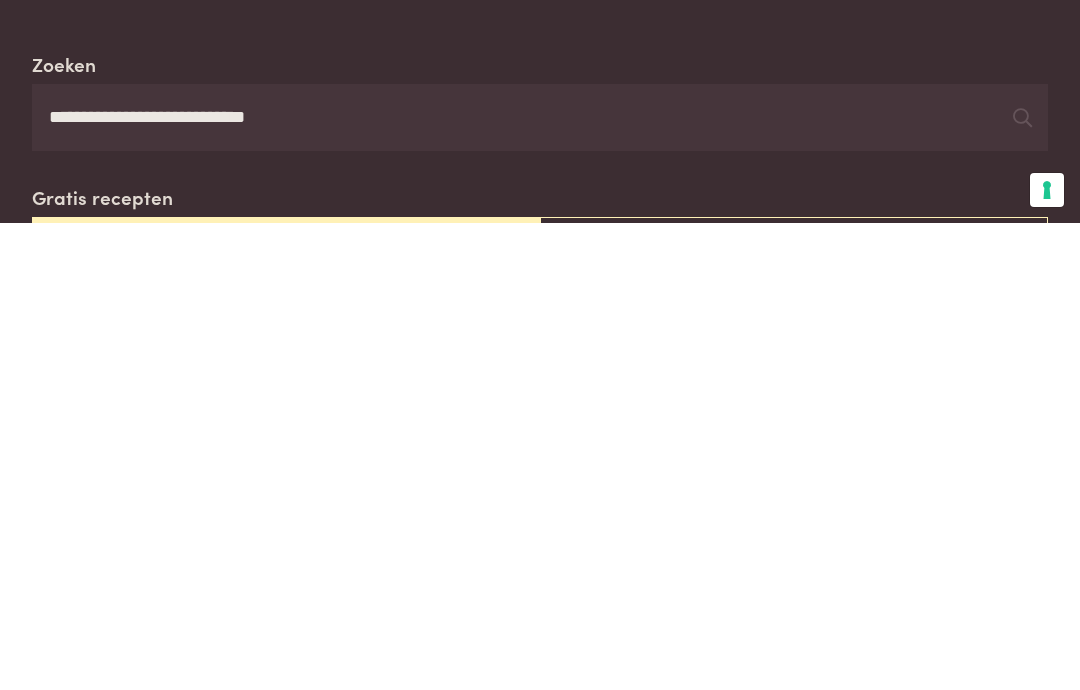 click on "**********" at bounding box center [540, 585] 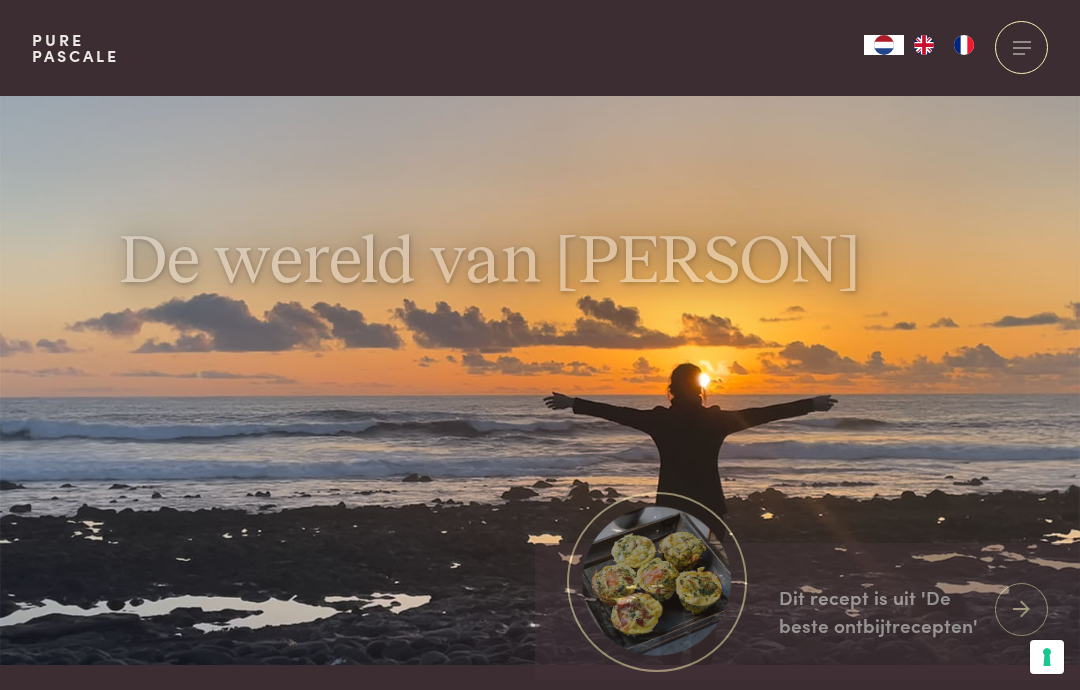 scroll, scrollTop: 0, scrollLeft: 0, axis: both 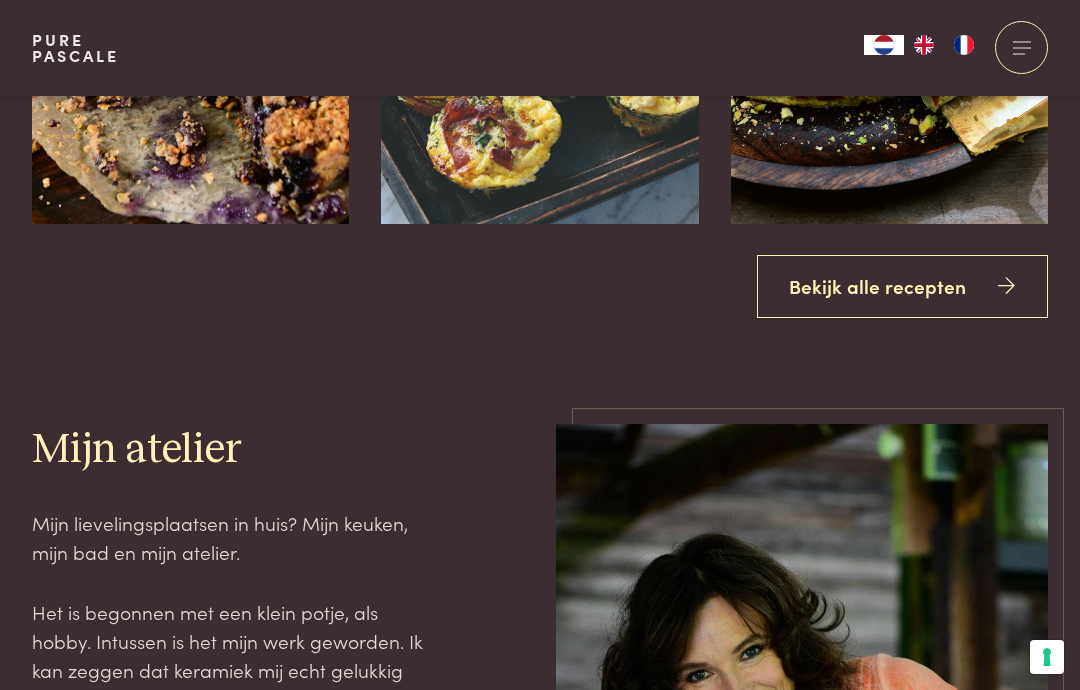 click on "Bekijk alle recepten" at bounding box center (903, 286) 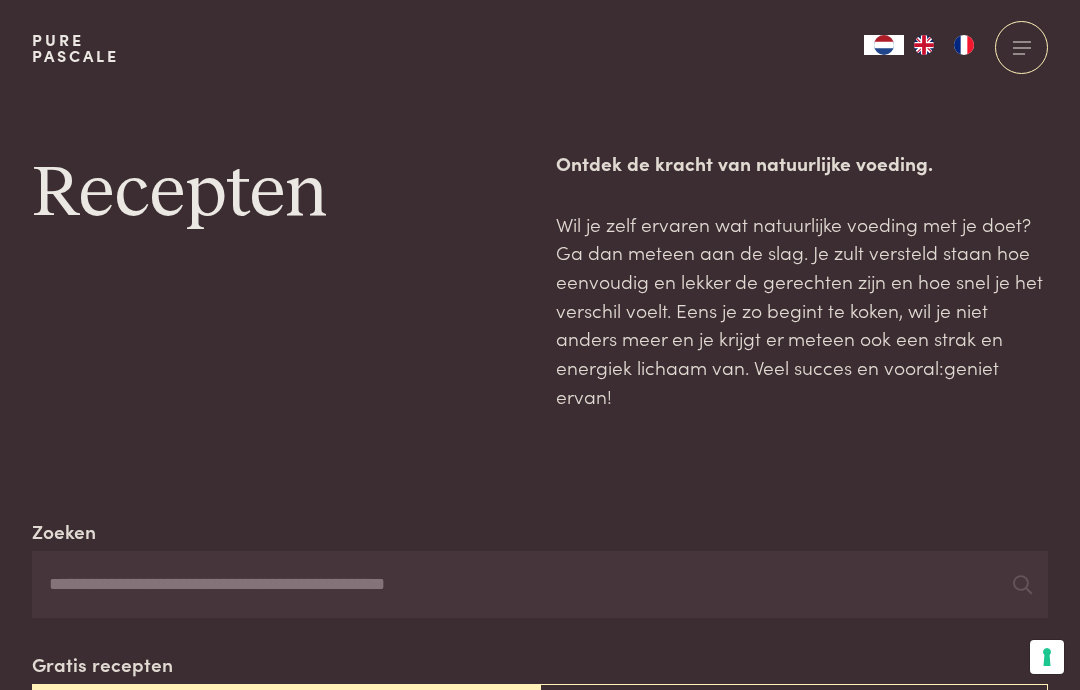 scroll, scrollTop: 0, scrollLeft: 0, axis: both 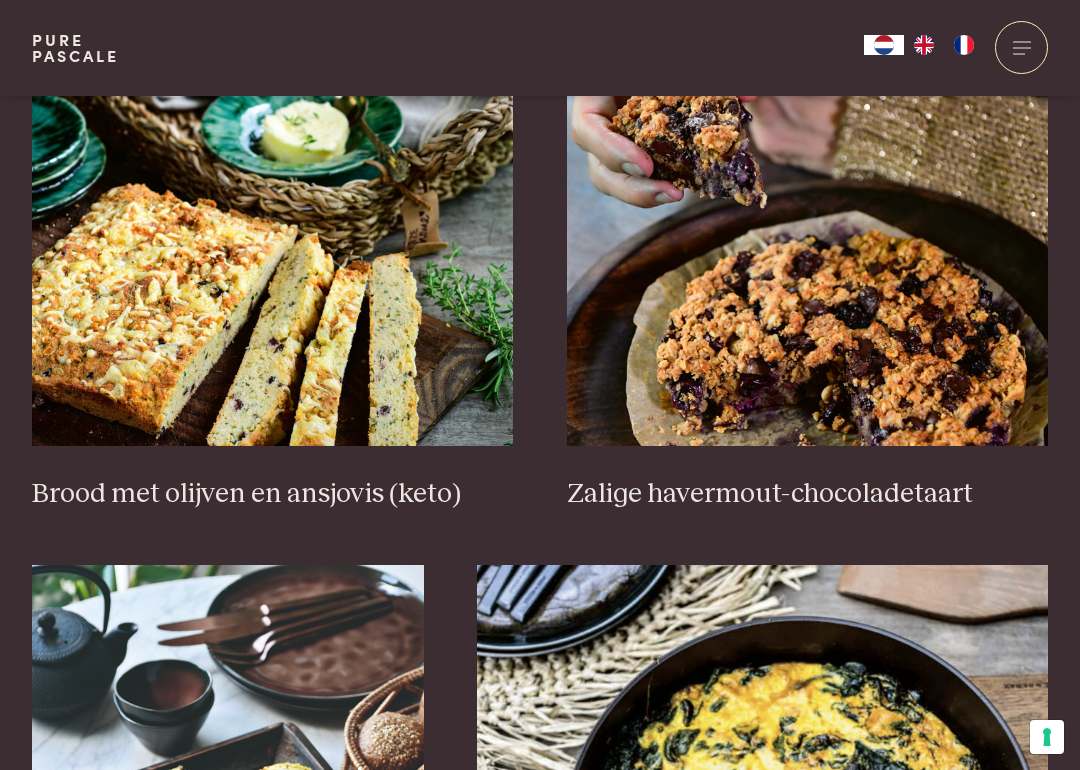 click on "Zalige havermout-chocoladetaart" at bounding box center (808, 494) 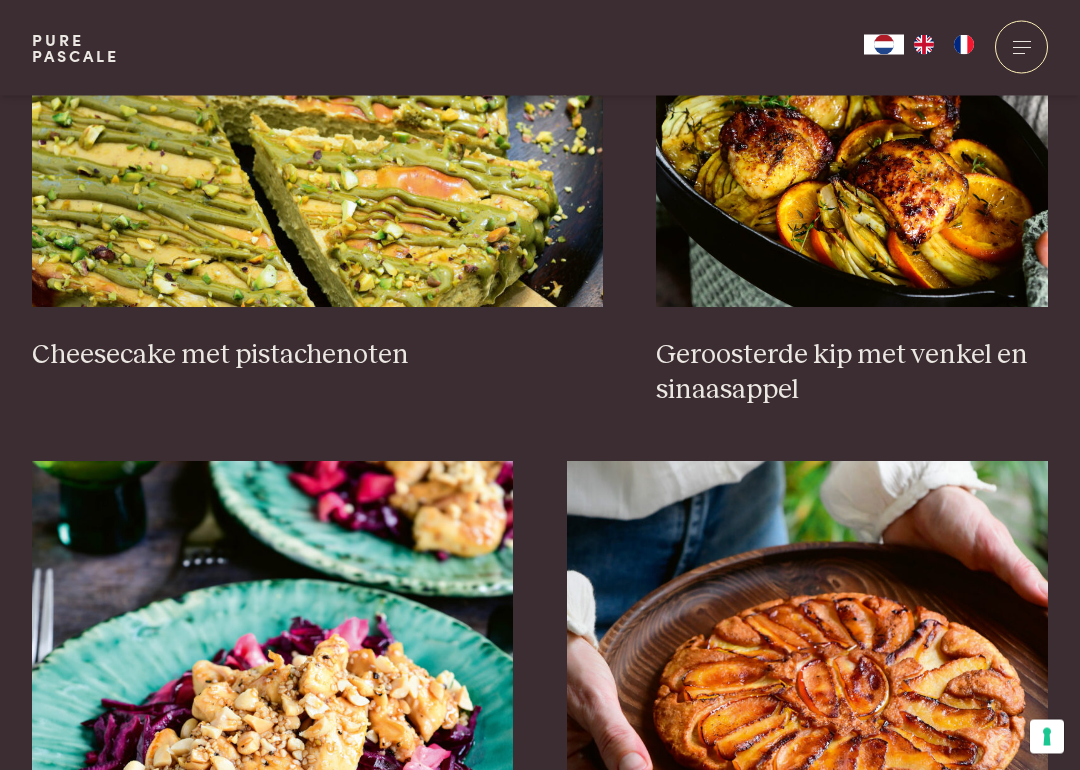 scroll, scrollTop: 2009, scrollLeft: 0, axis: vertical 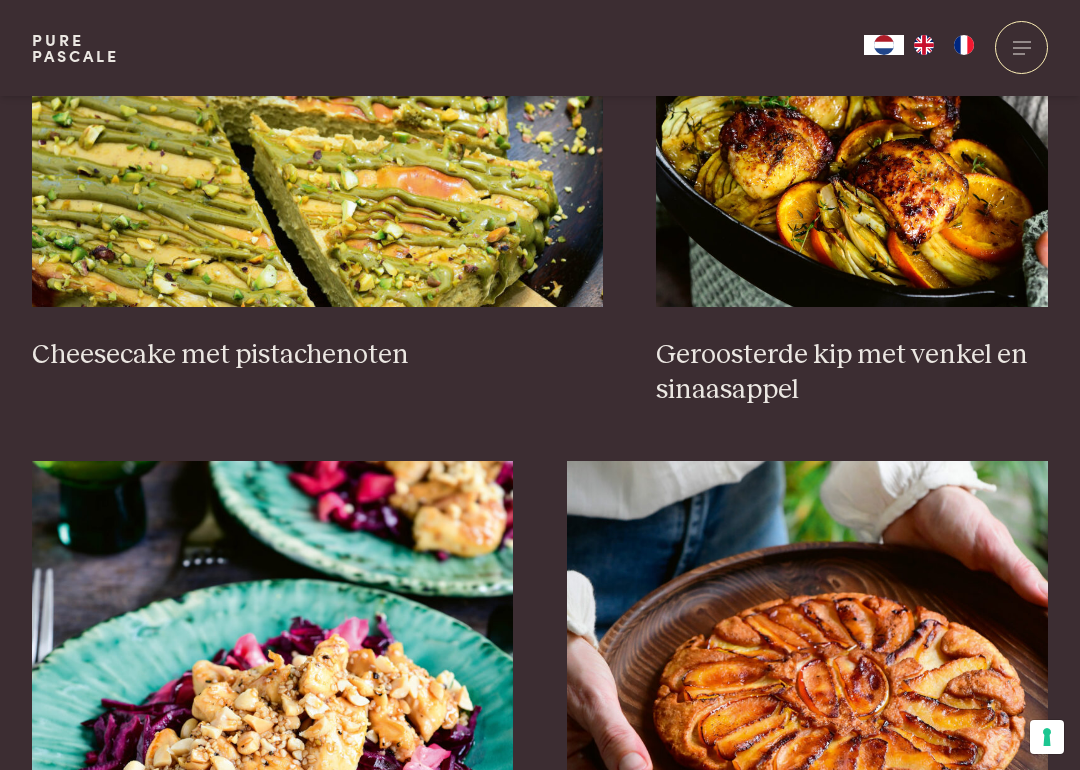 click at bounding box center (317, 107) 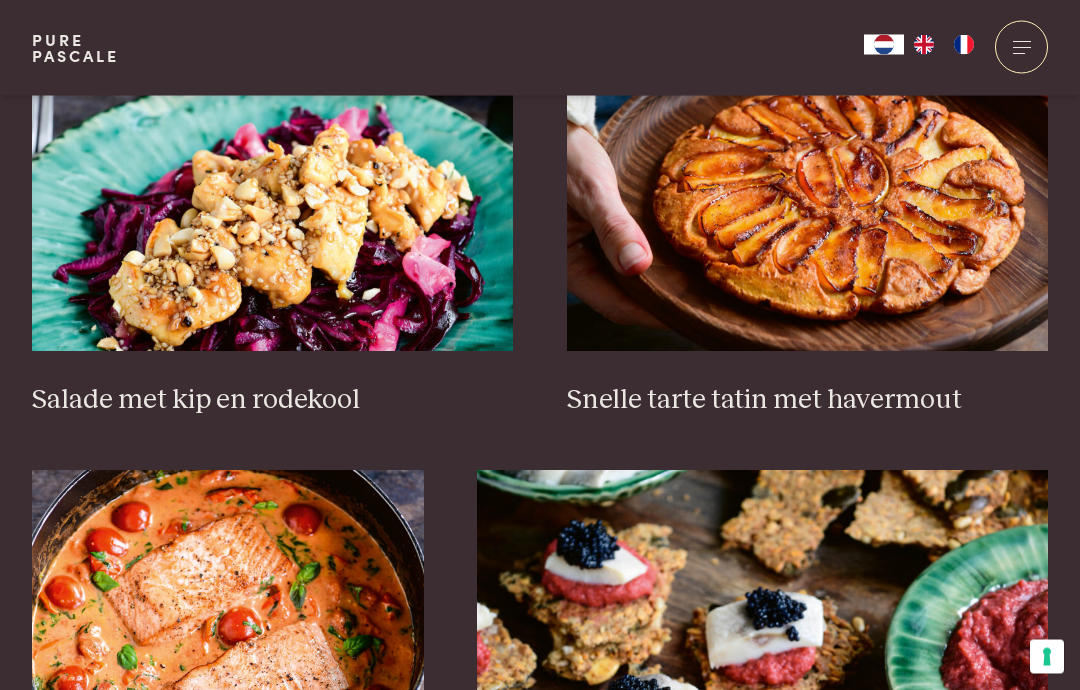scroll, scrollTop: 2522, scrollLeft: 0, axis: vertical 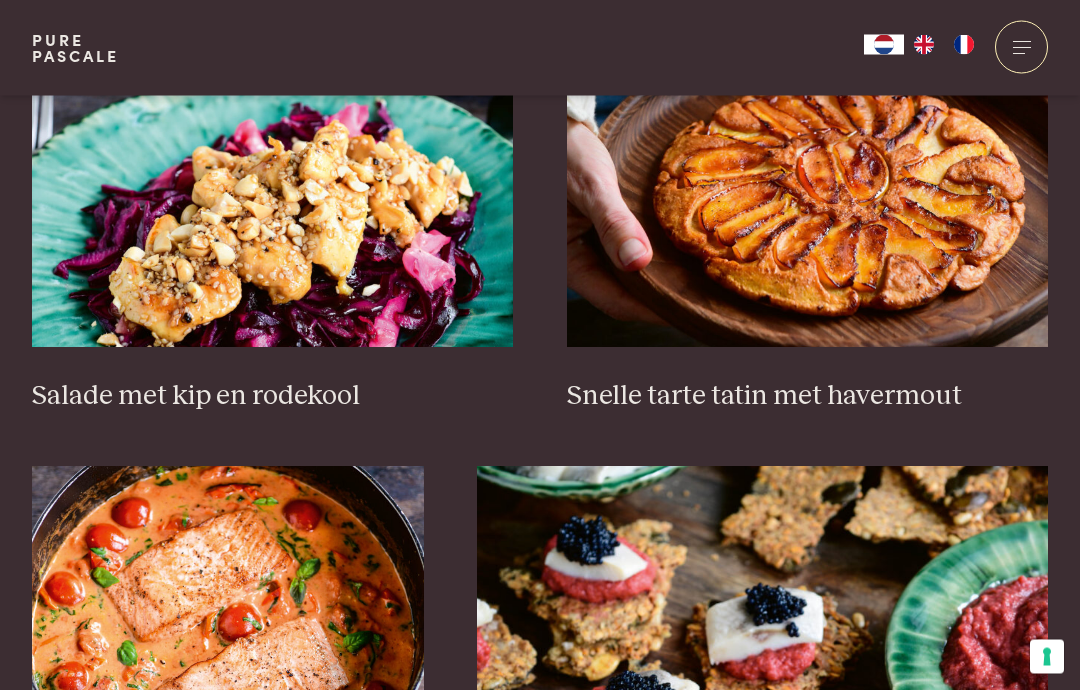 click at bounding box center (808, 148) 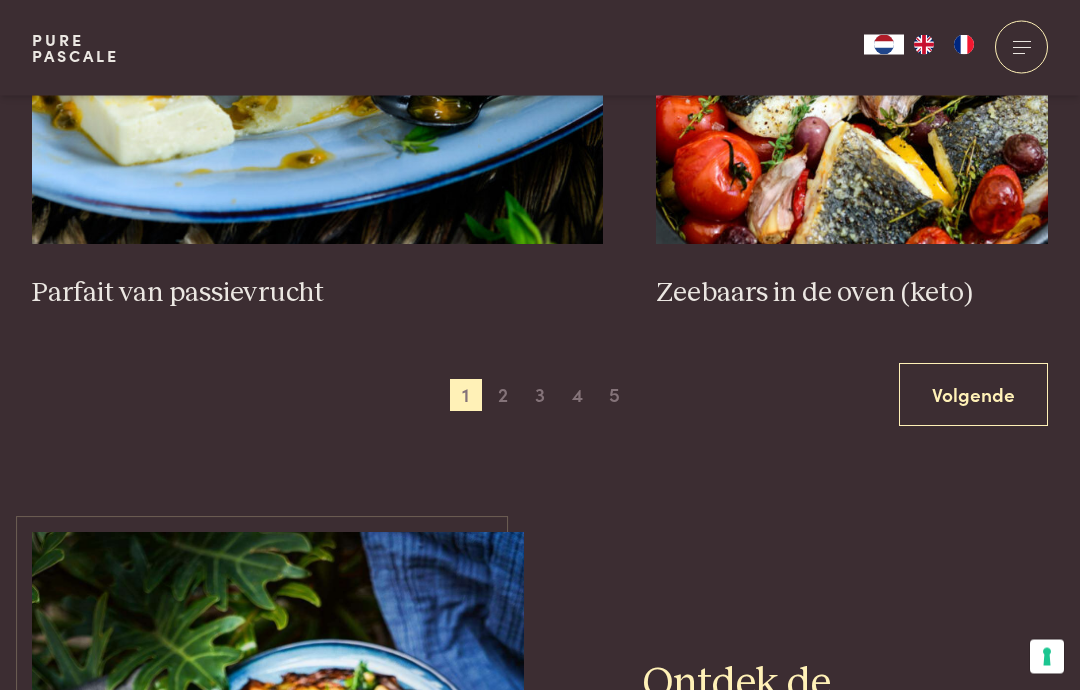 scroll, scrollTop: 3734, scrollLeft: 0, axis: vertical 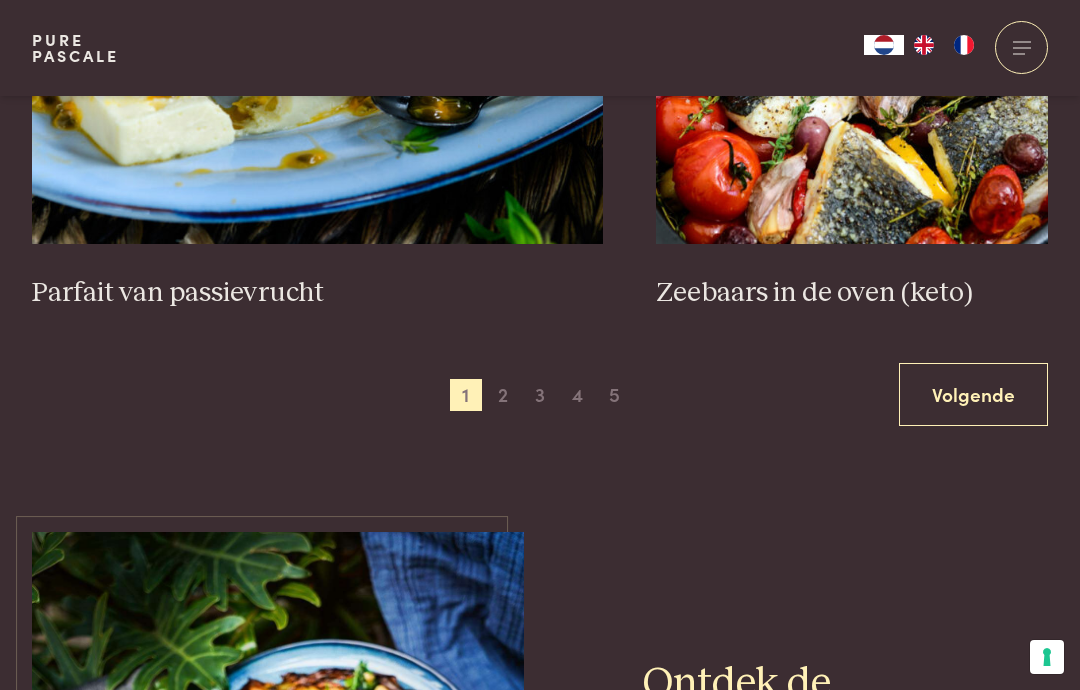 click on "2" at bounding box center [503, 395] 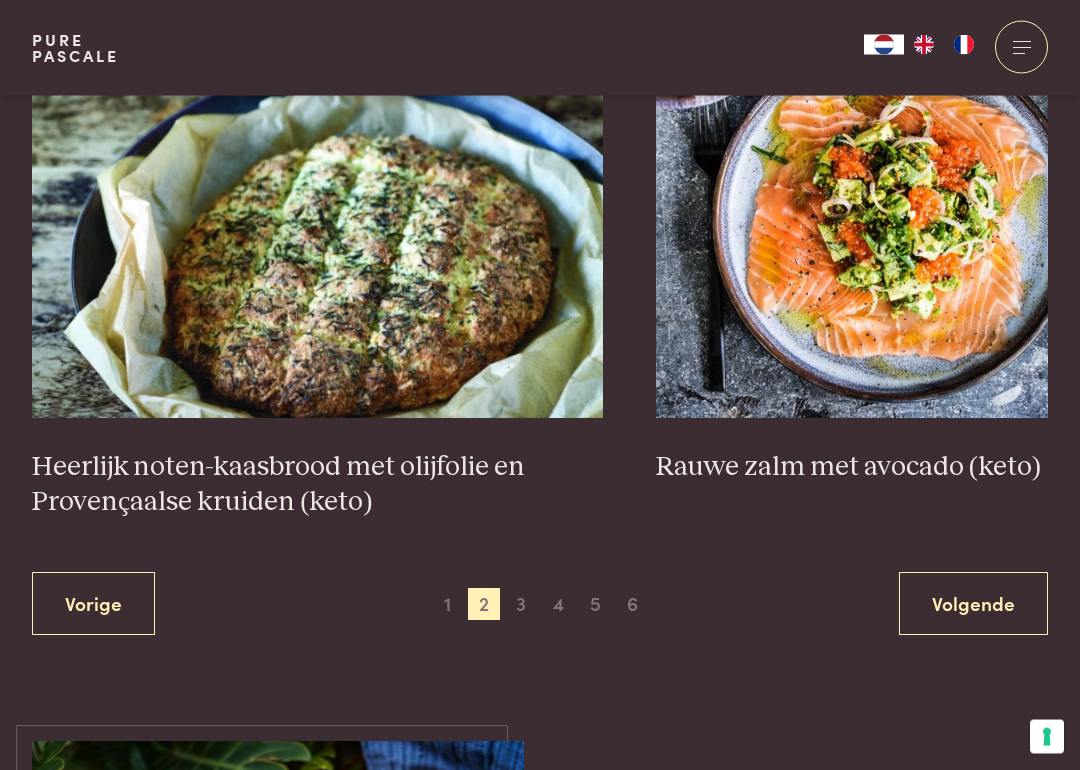 scroll, scrollTop: 3663, scrollLeft: 0, axis: vertical 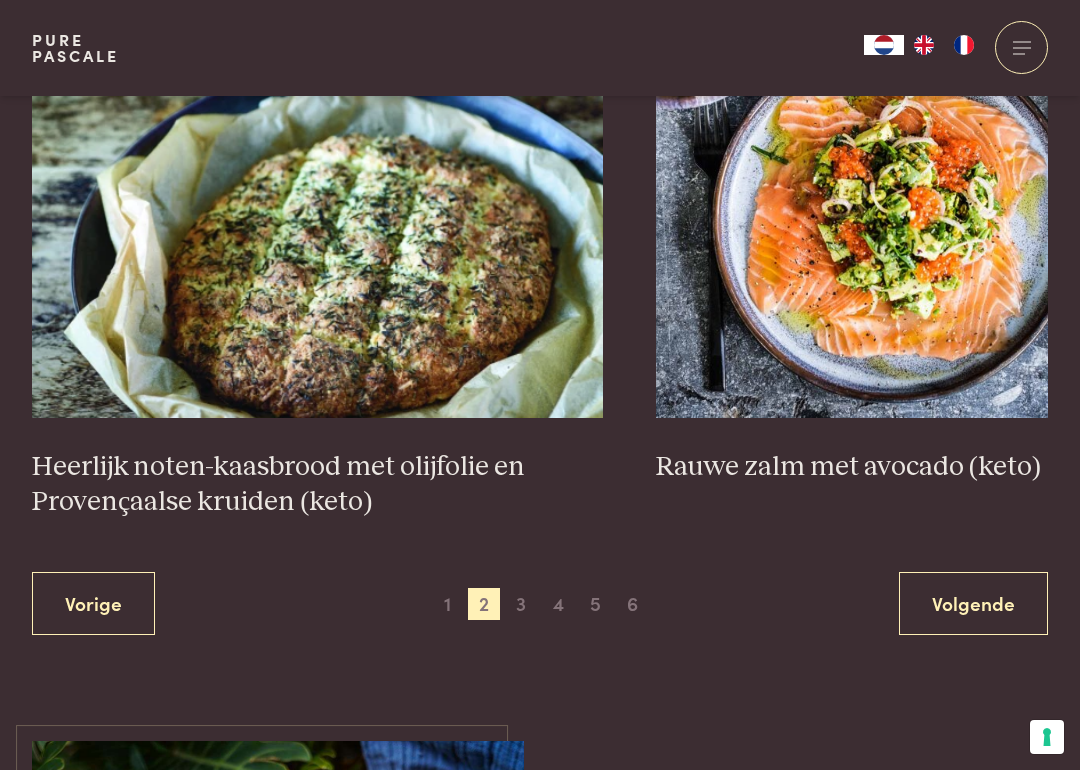click on "3" at bounding box center [521, 604] 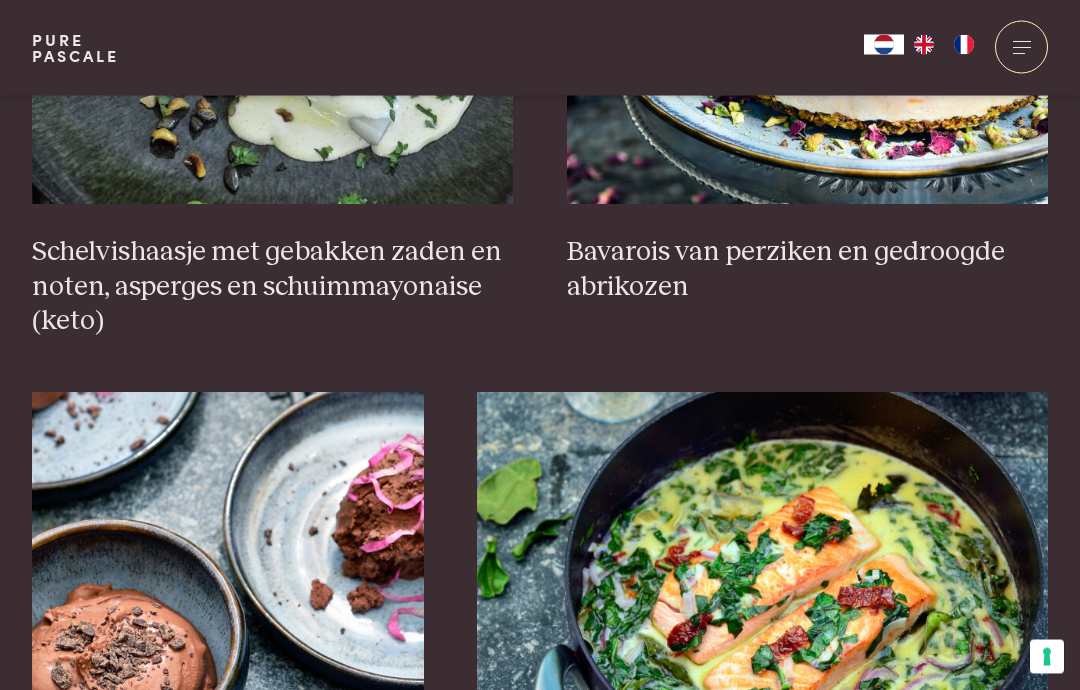 scroll, scrollTop: 1073, scrollLeft: 0, axis: vertical 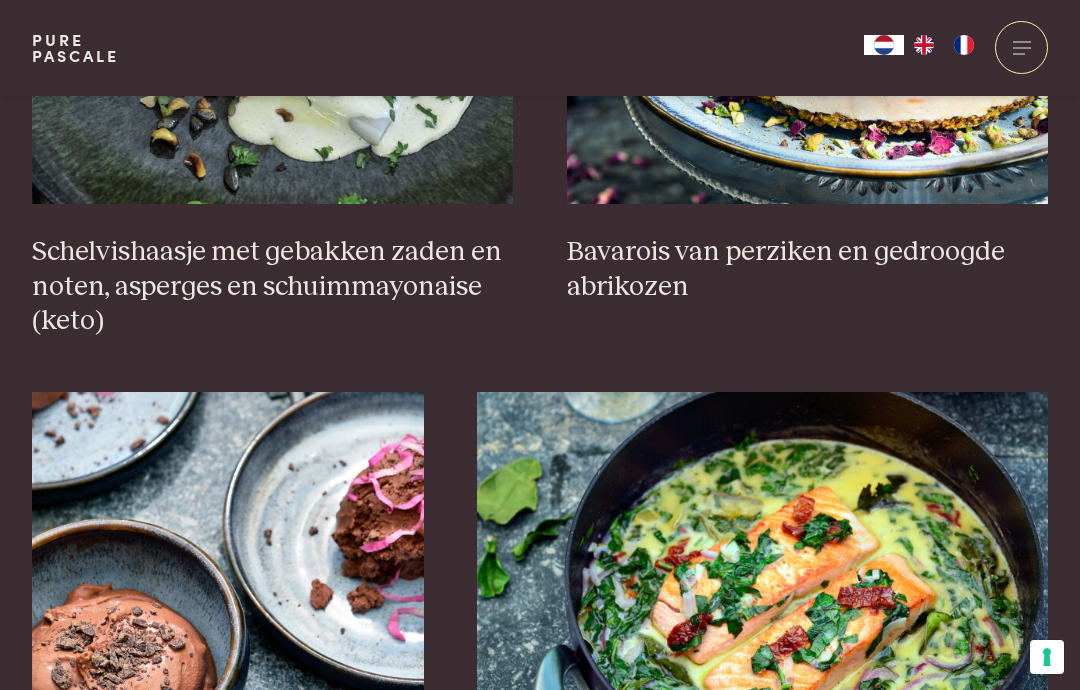 click at bounding box center [808, 4] 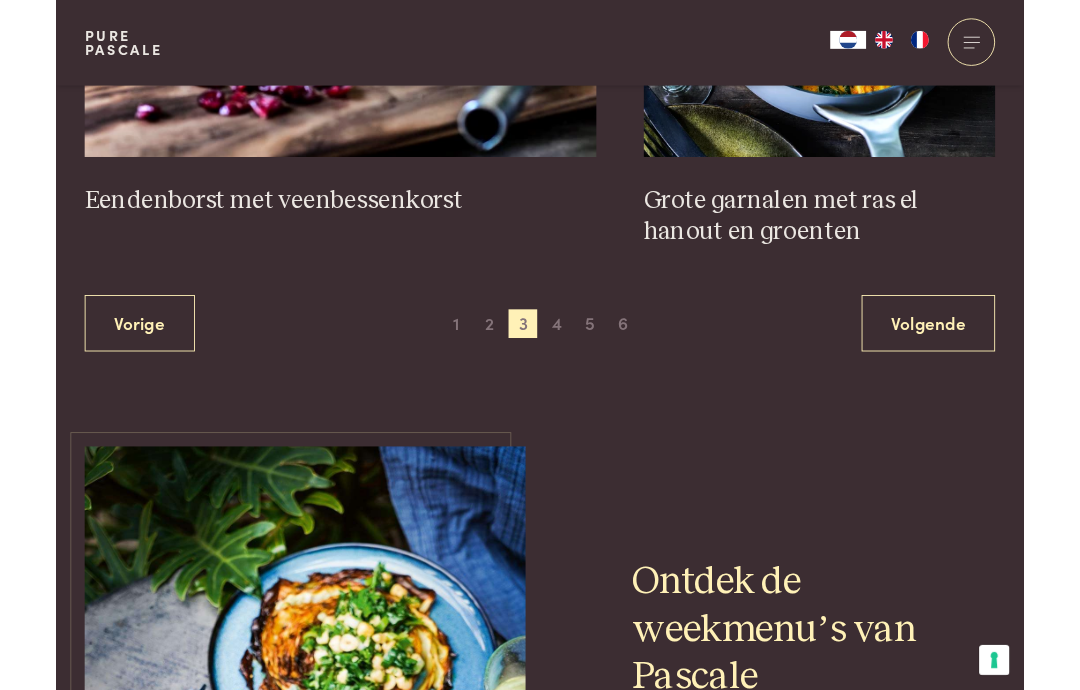 scroll, scrollTop: 3986, scrollLeft: 0, axis: vertical 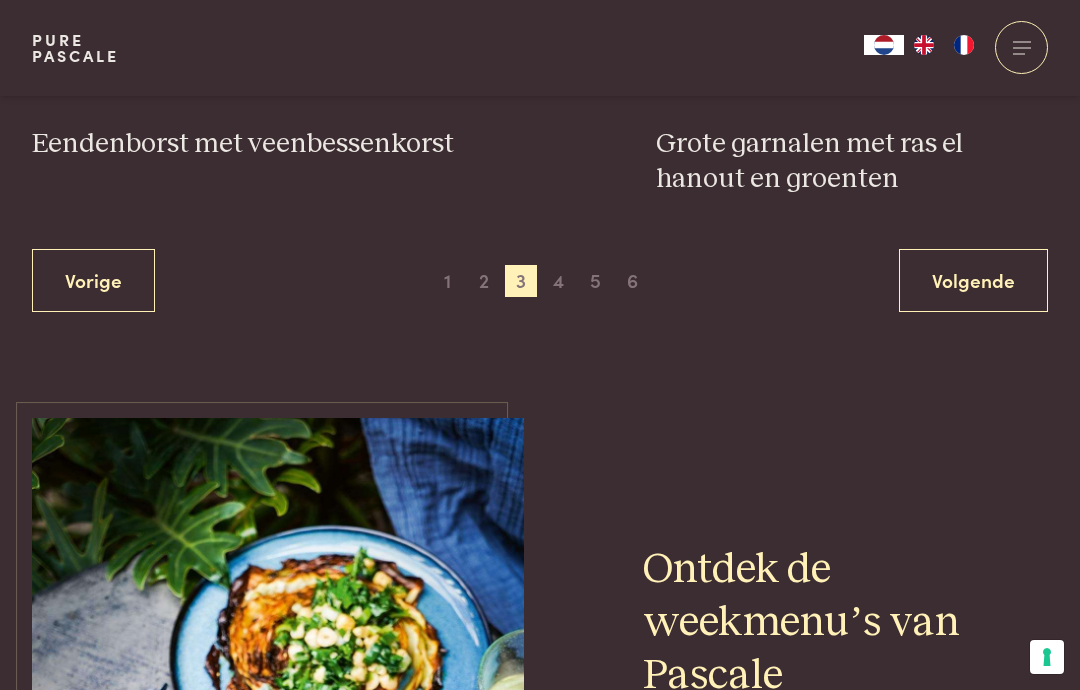 click on "4" at bounding box center [559, 281] 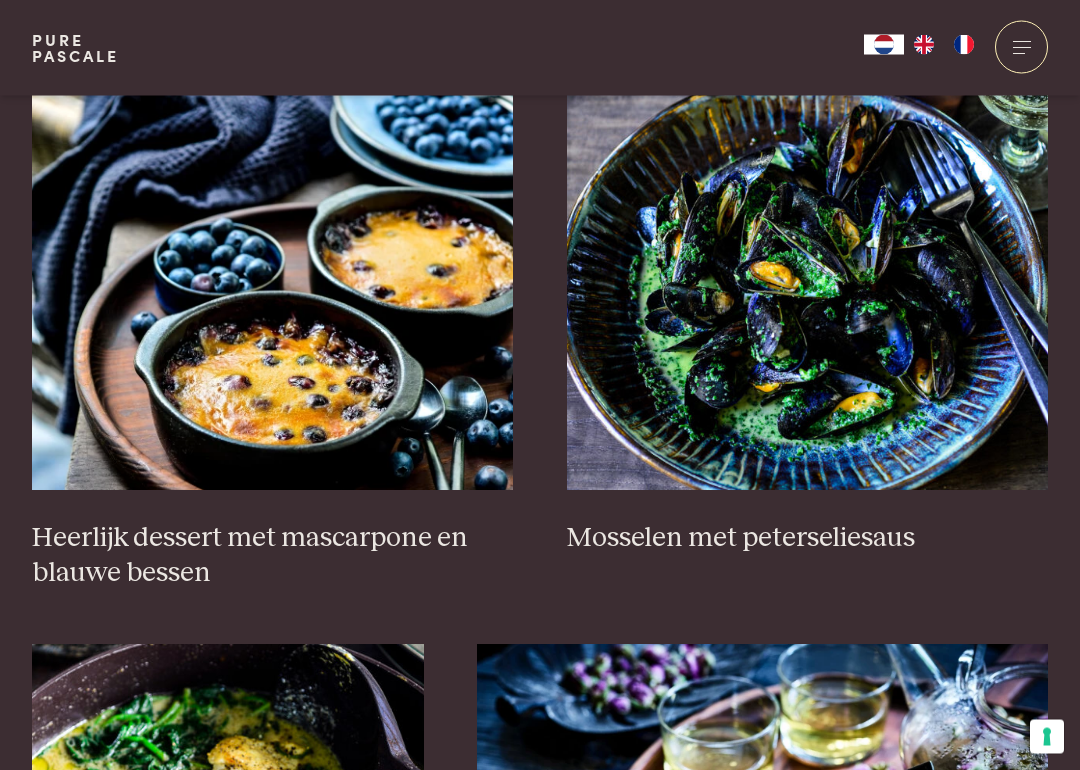 scroll, scrollTop: 787, scrollLeft: 0, axis: vertical 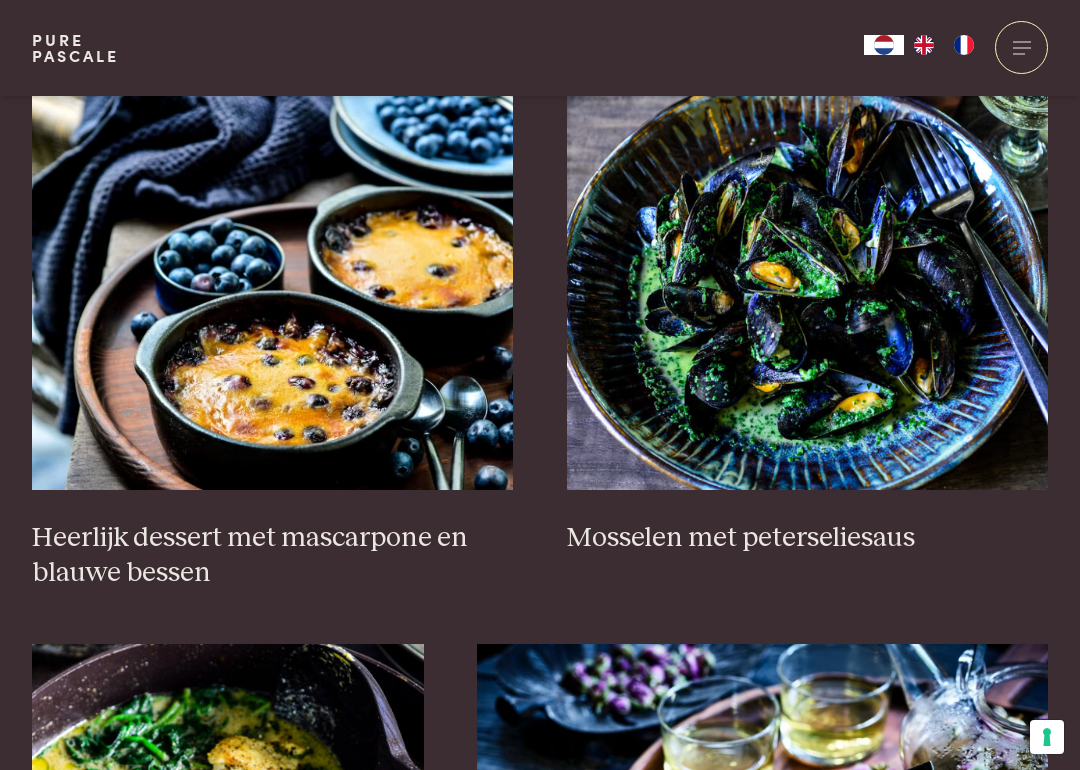 click at bounding box center (273, 290) 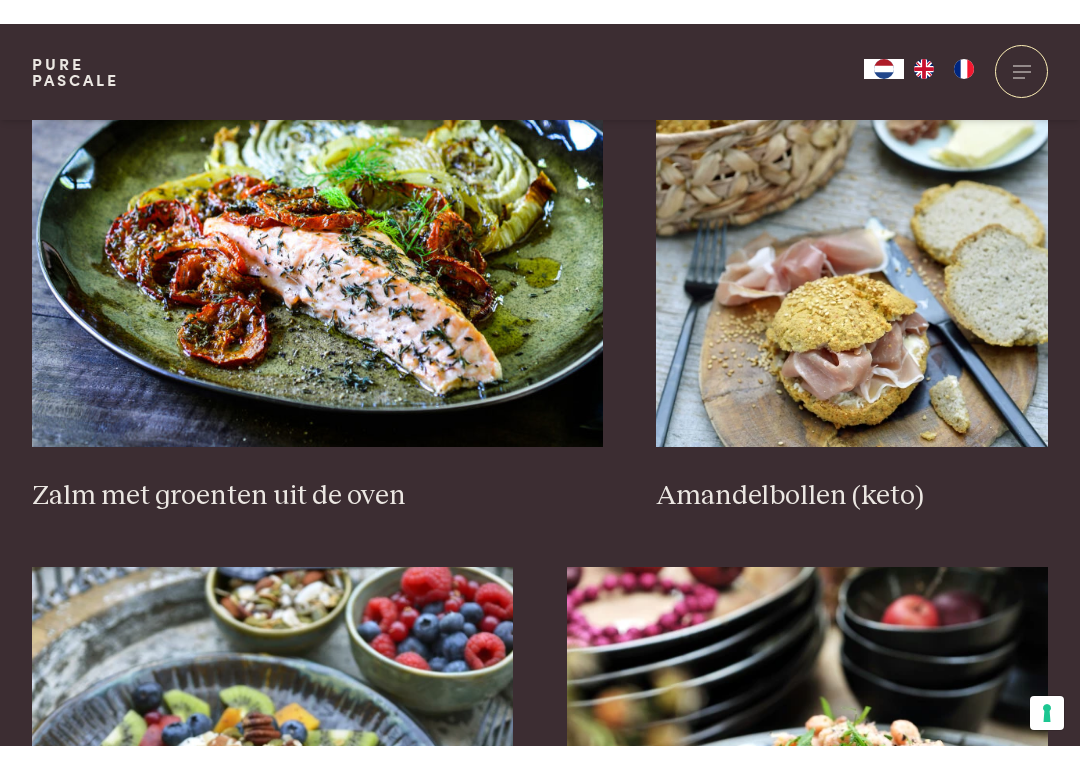 scroll, scrollTop: 1879, scrollLeft: 0, axis: vertical 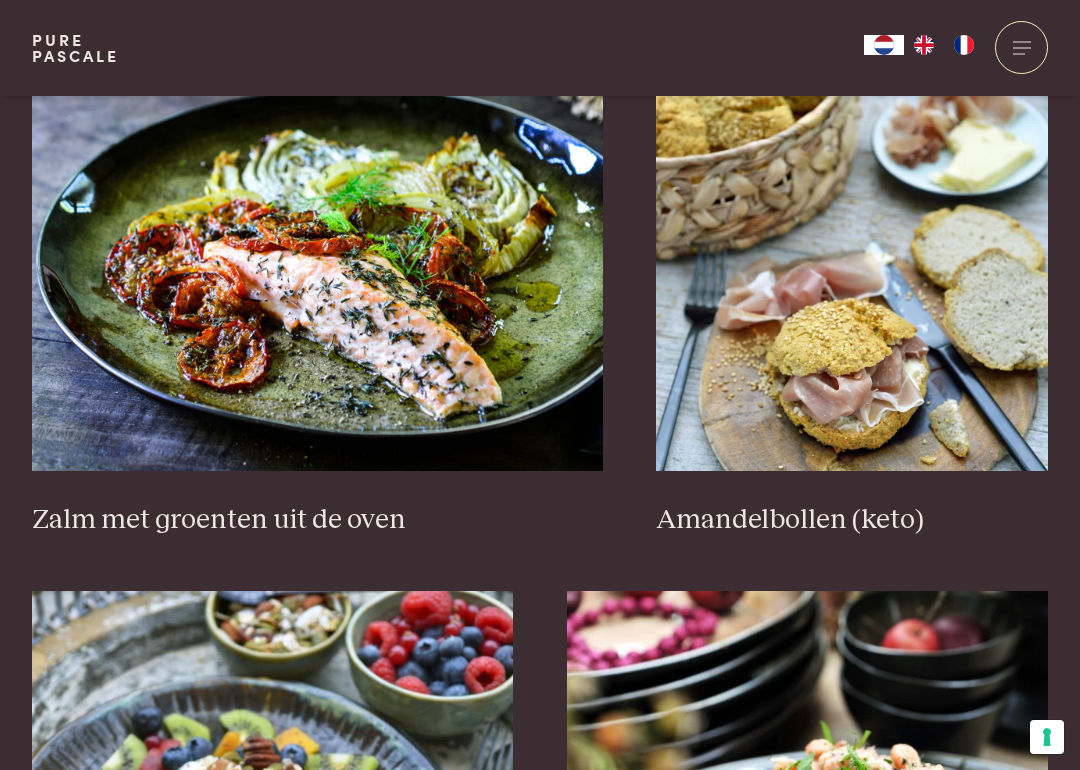 click at bounding box center [852, 271] 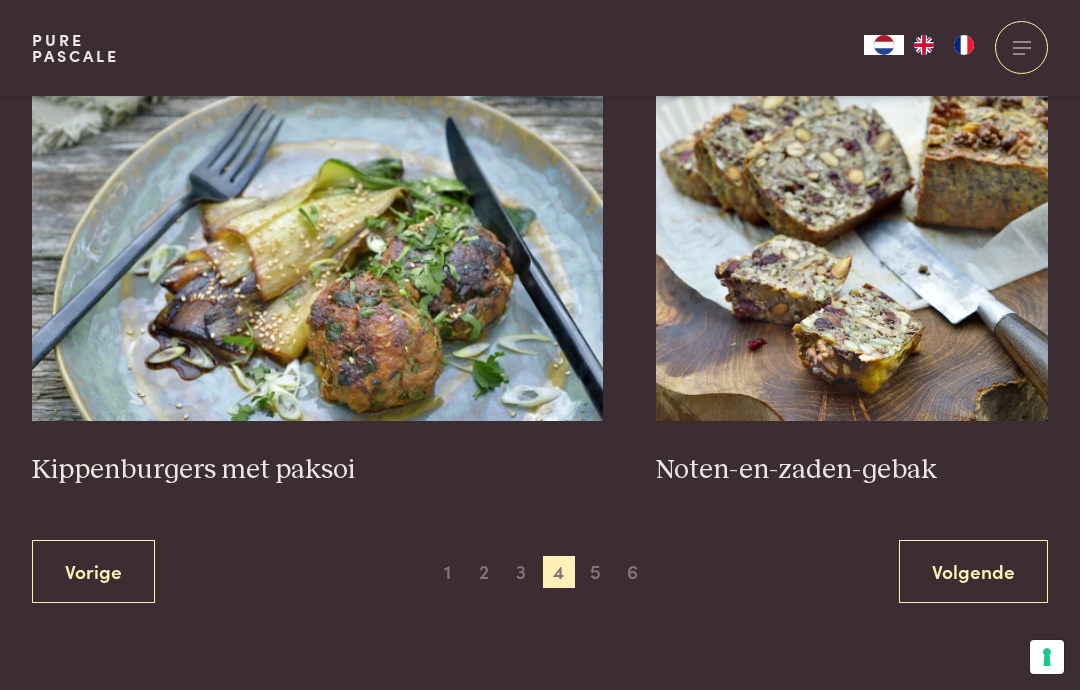 click on "5" at bounding box center [596, 572] 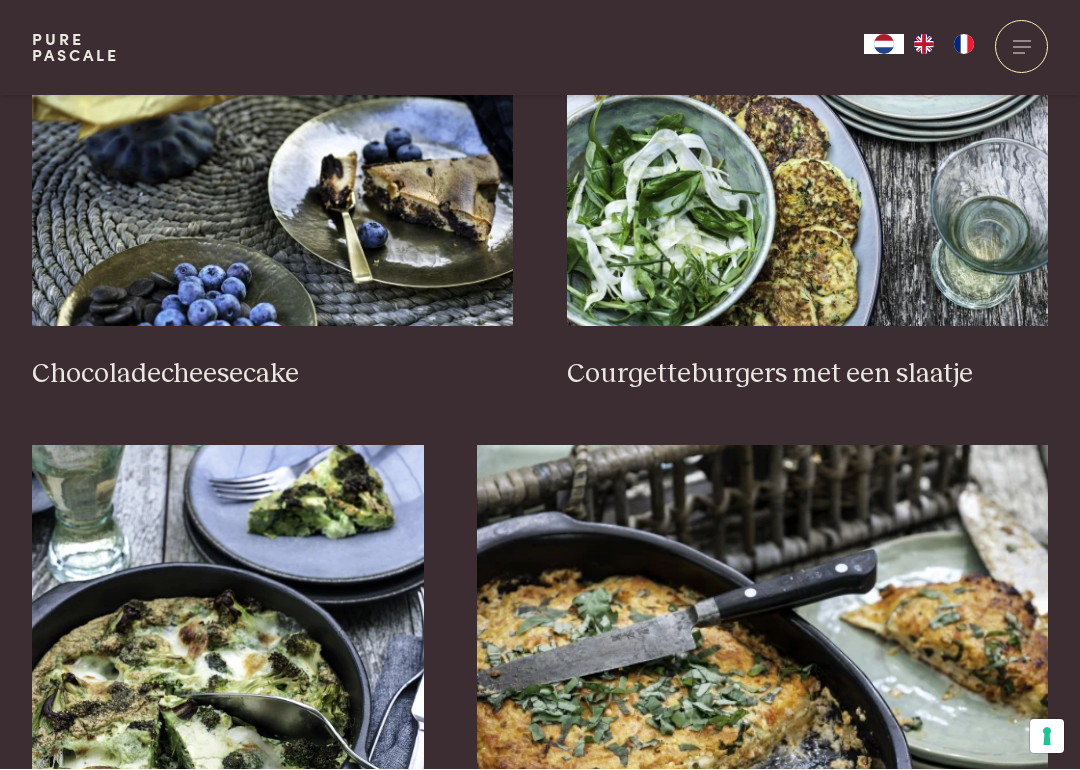 scroll, scrollTop: 951, scrollLeft: 0, axis: vertical 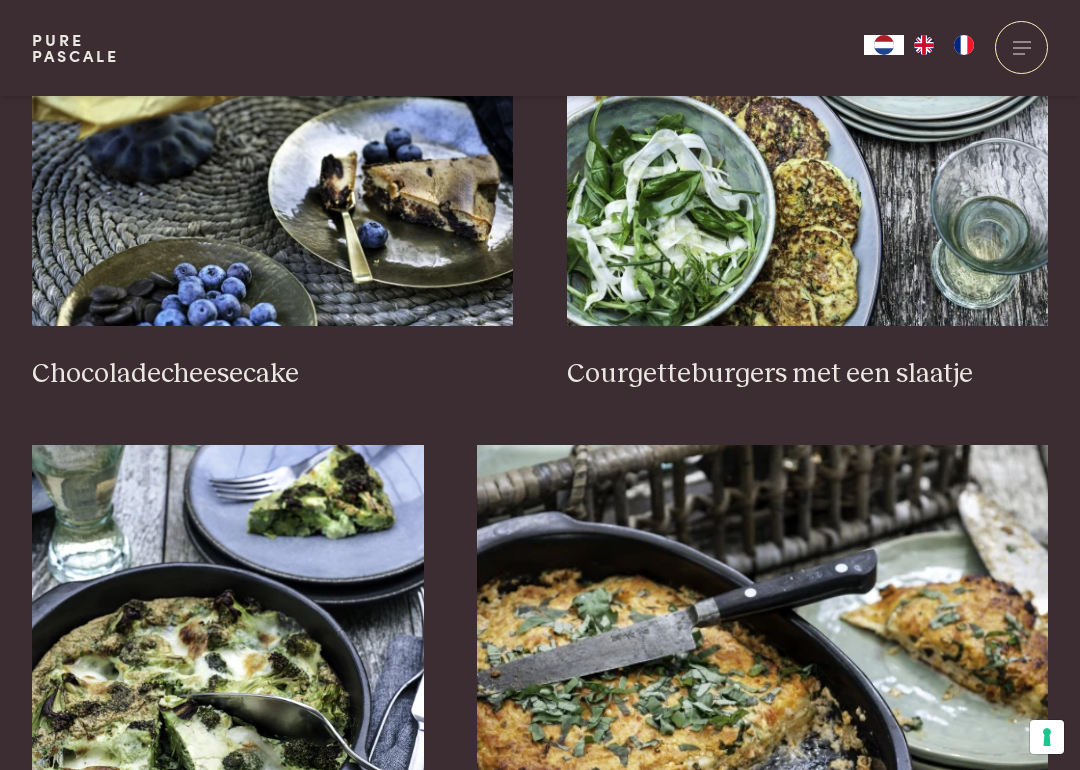 click on "Chocoladecheesecake" at bounding box center (273, 374) 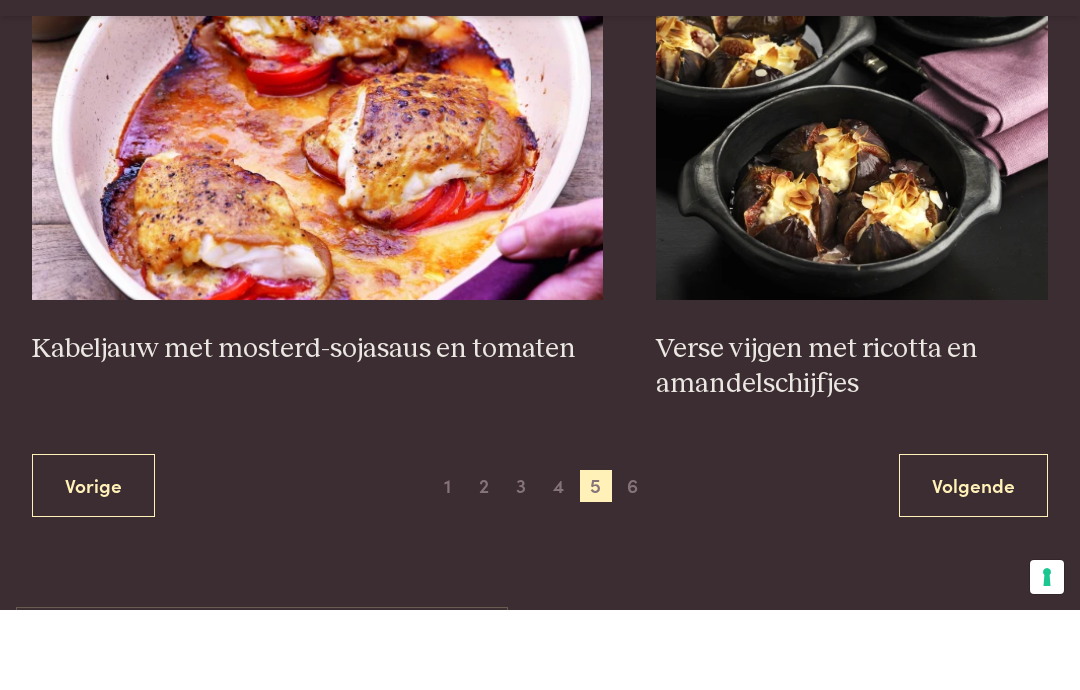 scroll, scrollTop: 3643, scrollLeft: 0, axis: vertical 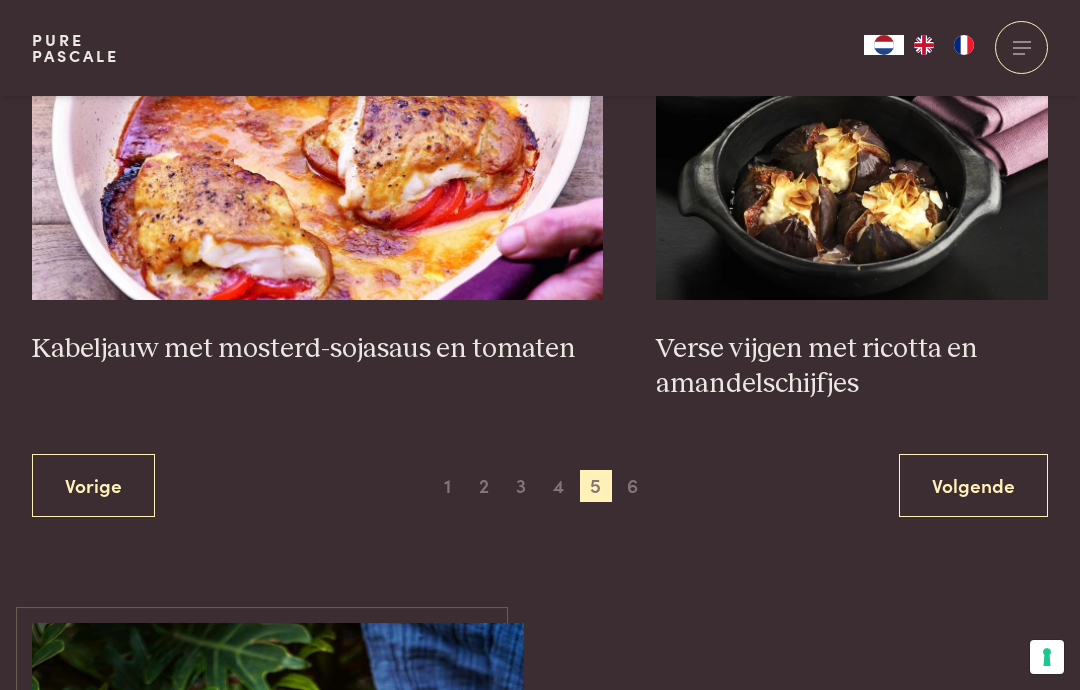 click on "6" at bounding box center (633, 486) 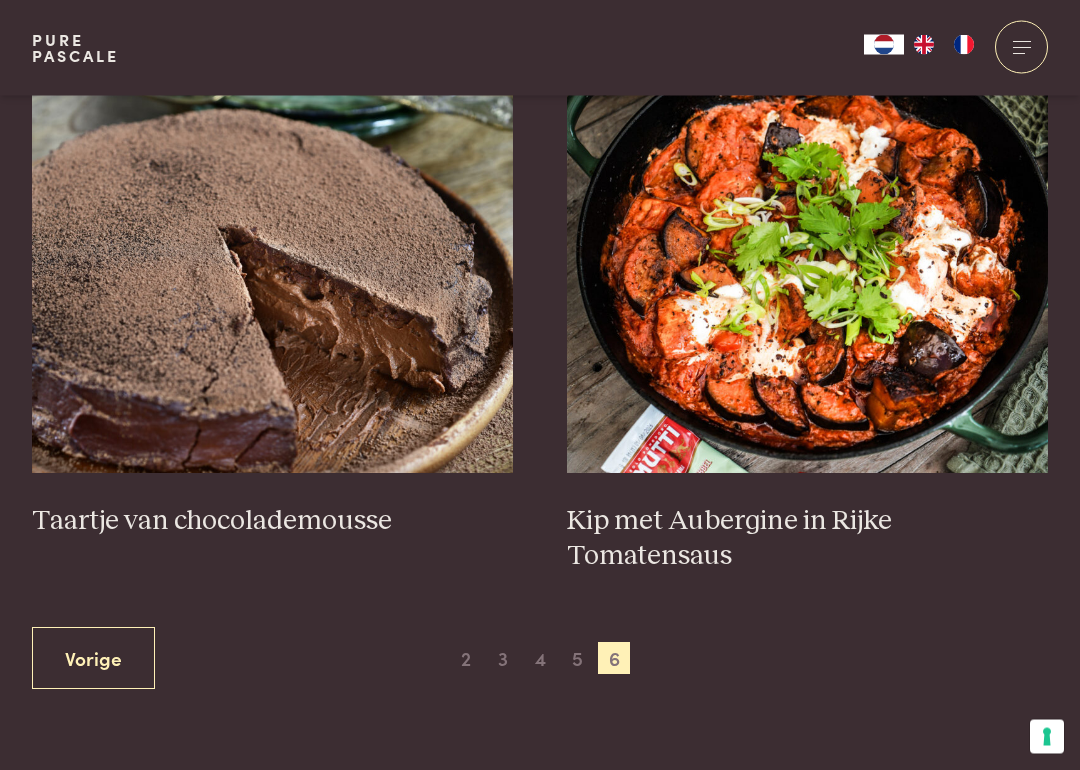 scroll, scrollTop: 805, scrollLeft: 0, axis: vertical 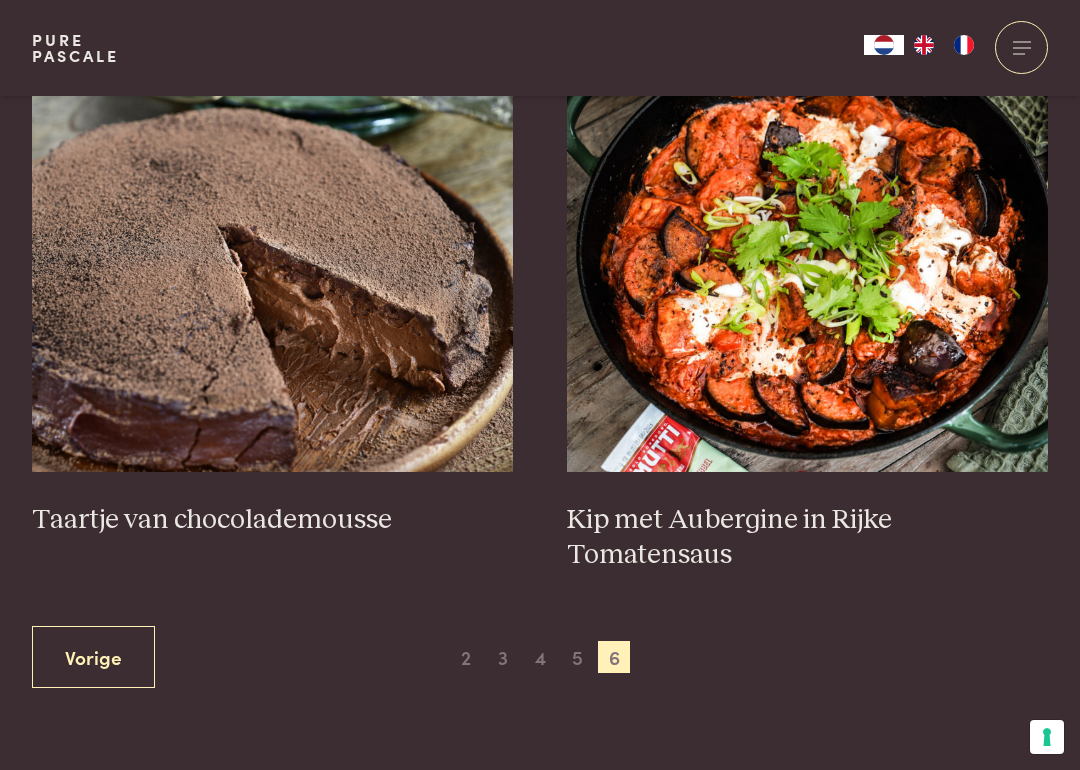 click on "Taartje van chocolademousse" at bounding box center [273, 520] 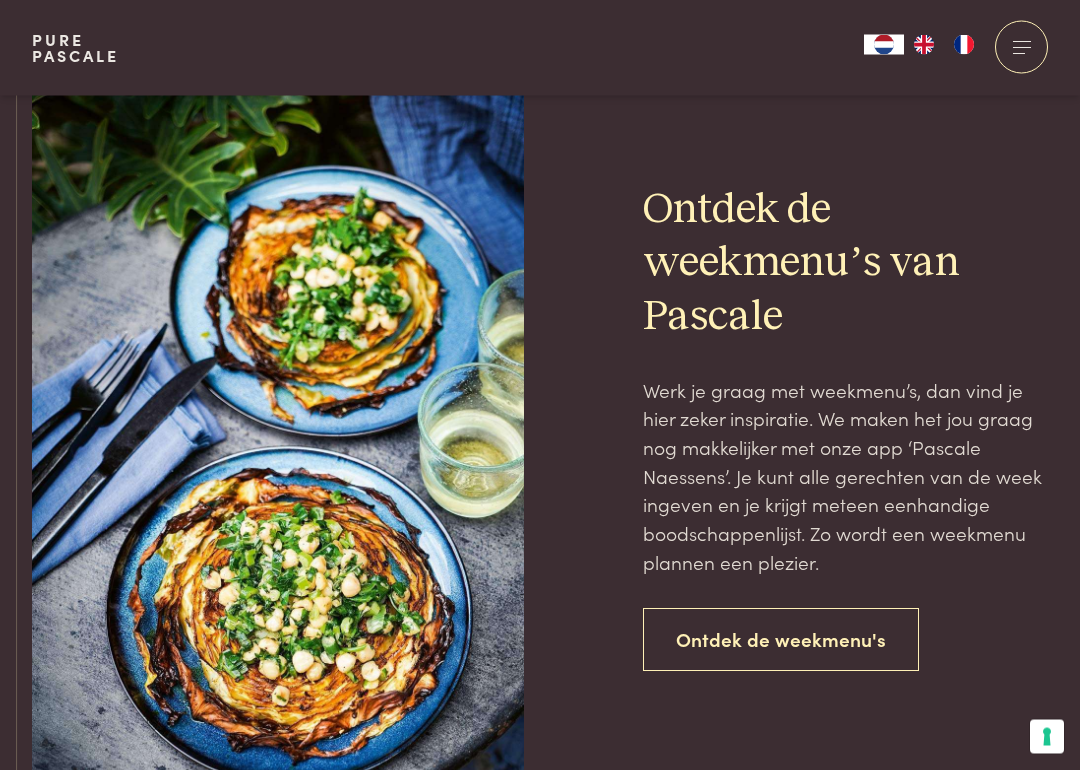 scroll, scrollTop: 1541, scrollLeft: 0, axis: vertical 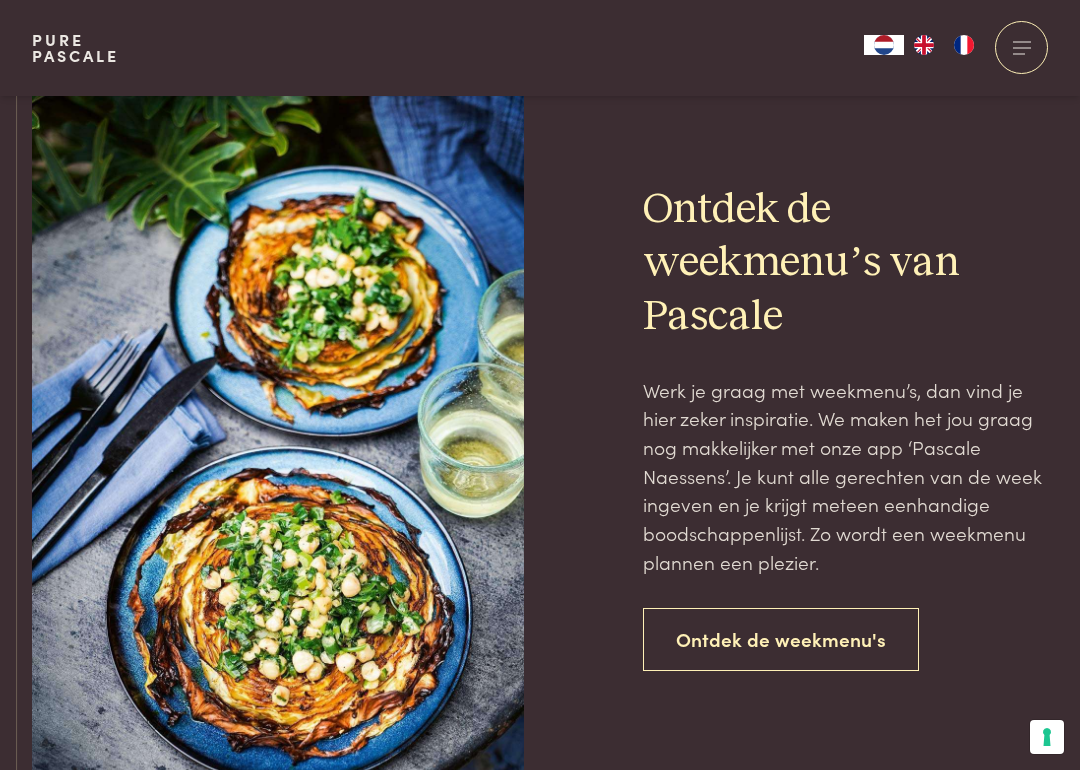 click on "Ontdek de weekmenu's" at bounding box center (781, 639) 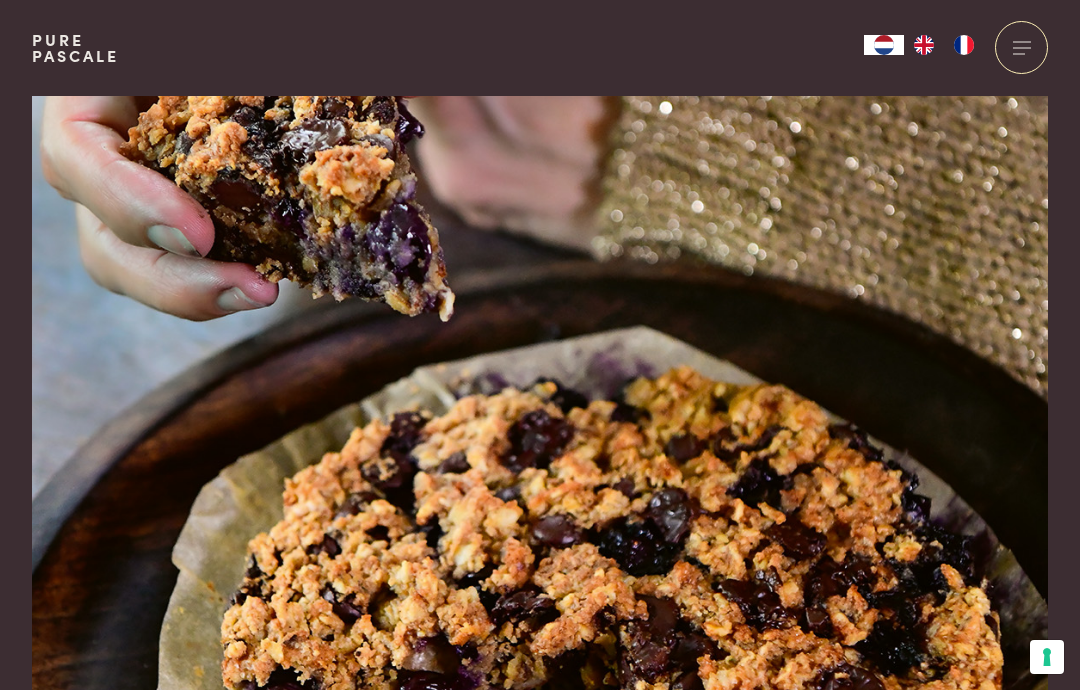 scroll, scrollTop: 0, scrollLeft: 0, axis: both 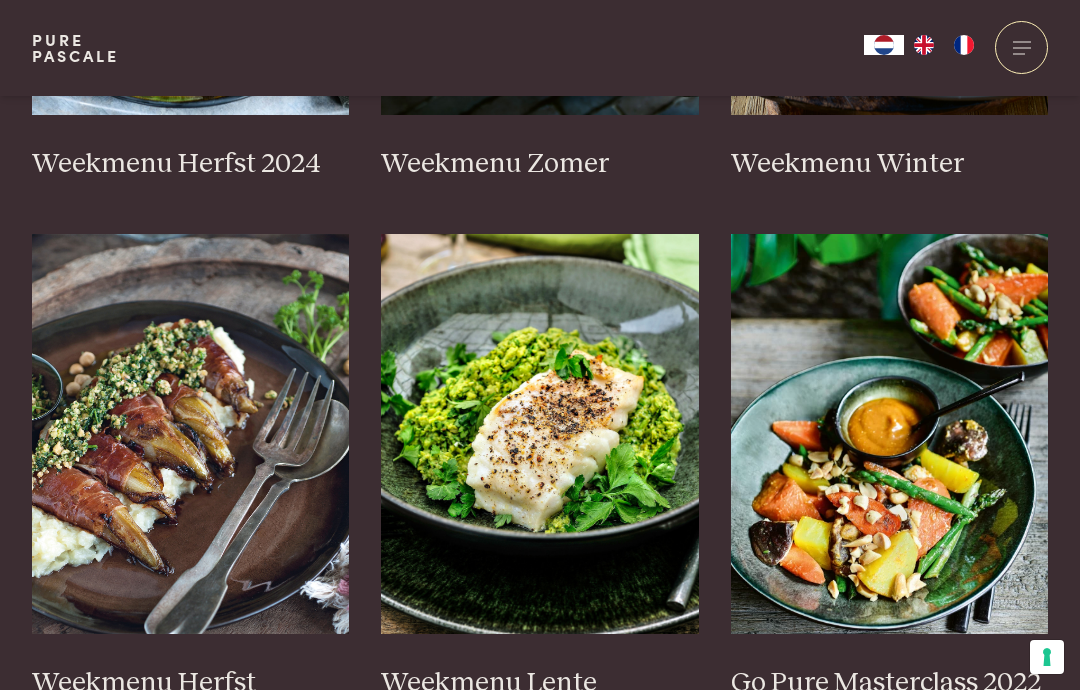 click on "Weekmenu Zomer" at bounding box center [540, 164] 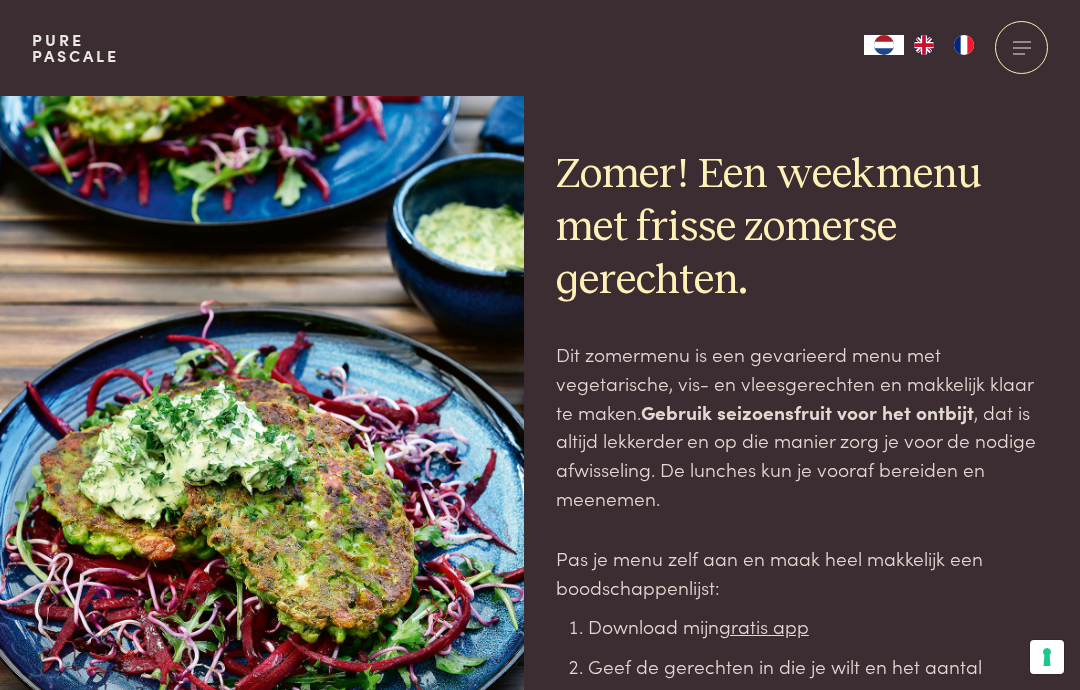 scroll, scrollTop: 0, scrollLeft: 0, axis: both 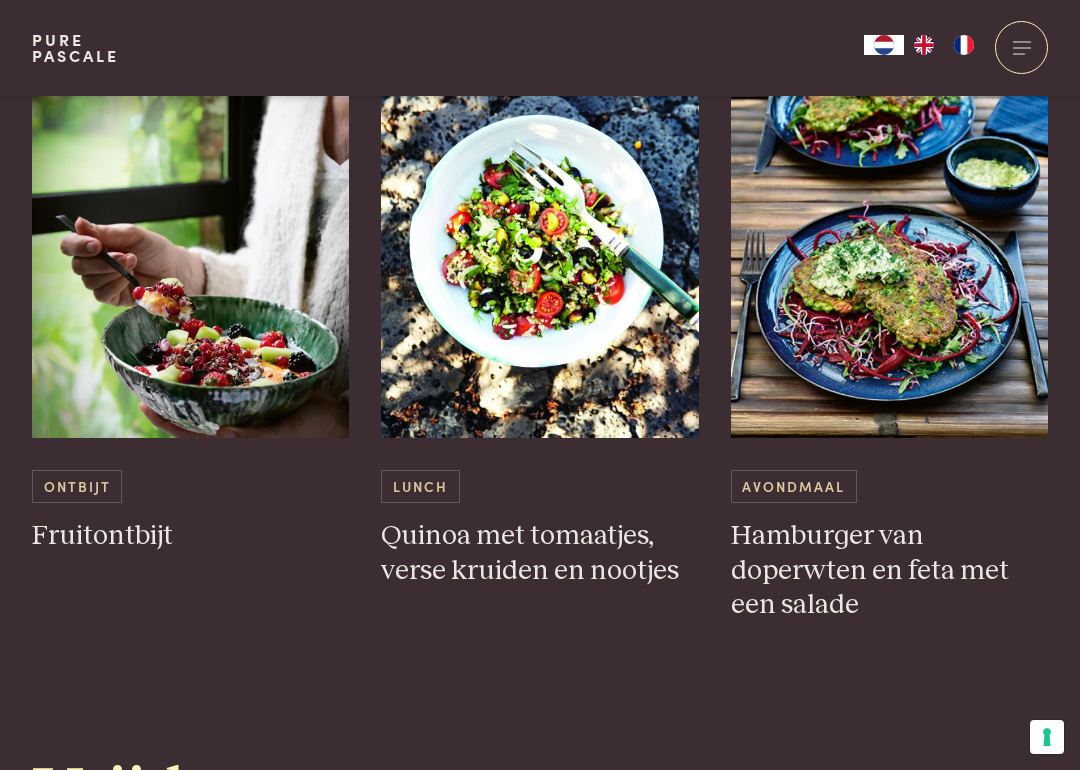 click on "Ontbijt" at bounding box center (77, 486) 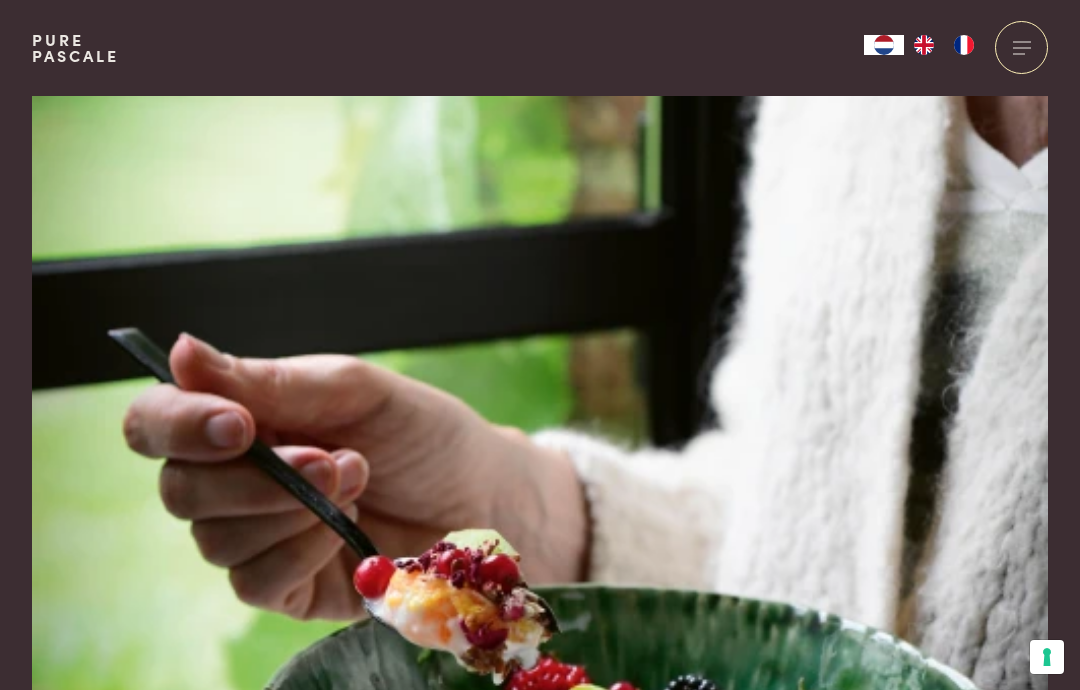 scroll, scrollTop: 0, scrollLeft: 0, axis: both 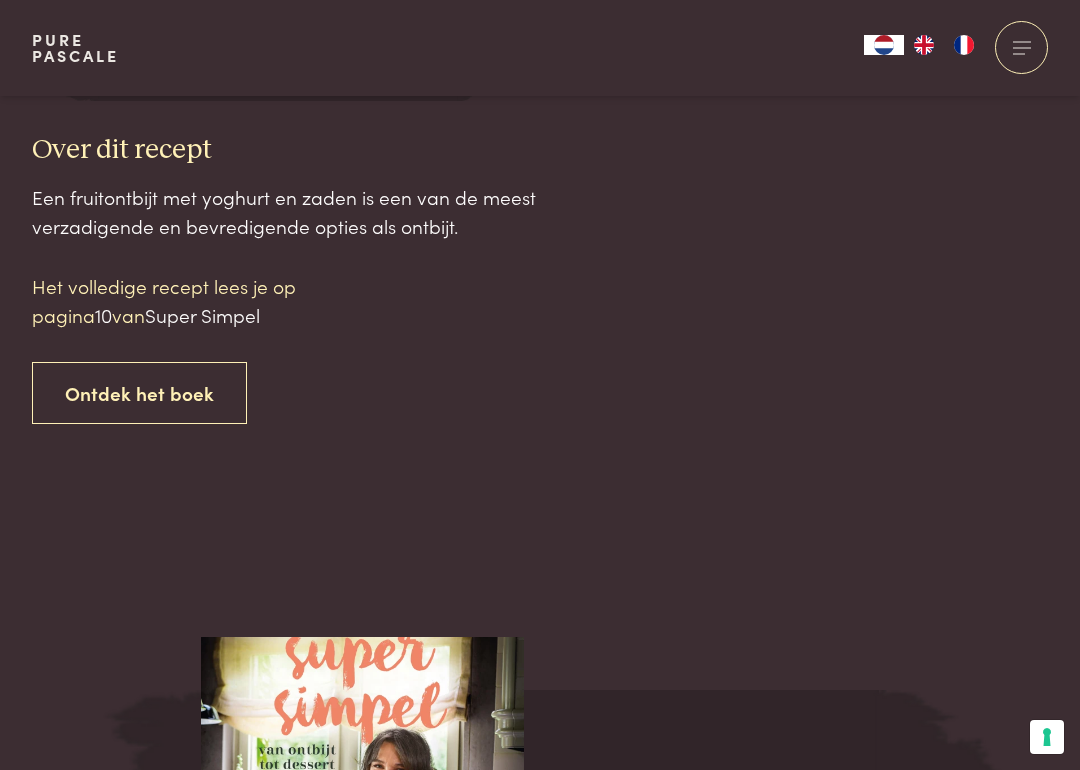 click on "Ontdek het boek" at bounding box center (139, 393) 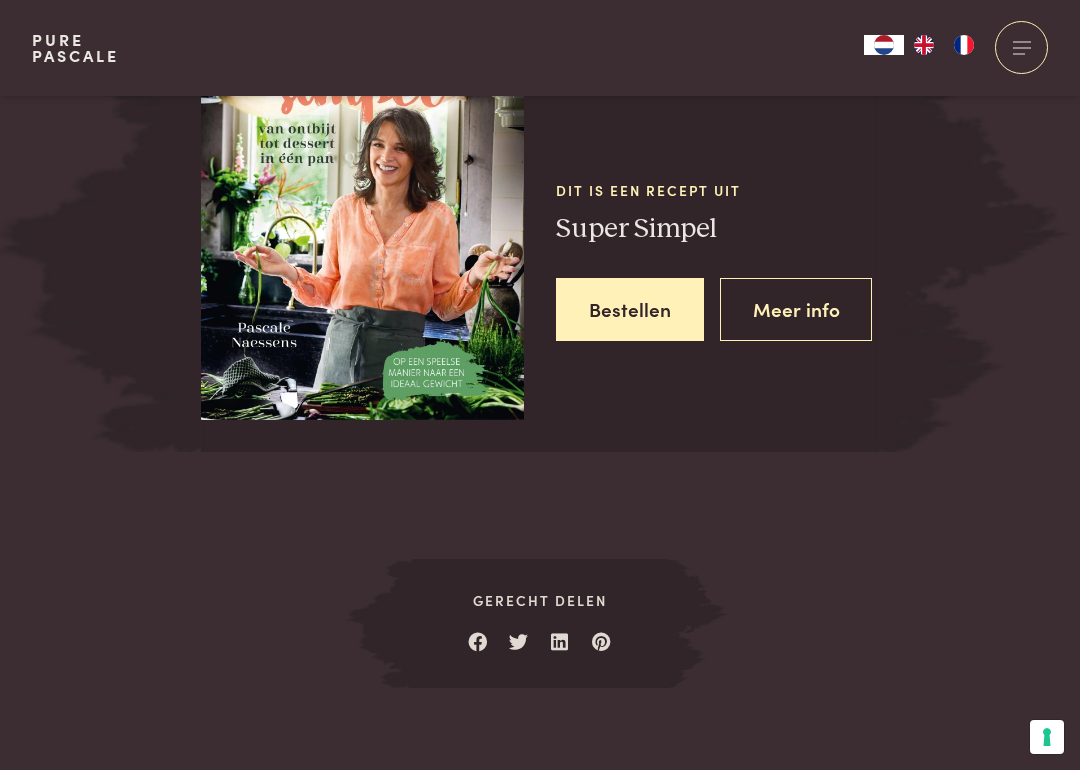 scroll, scrollTop: 2463, scrollLeft: 0, axis: vertical 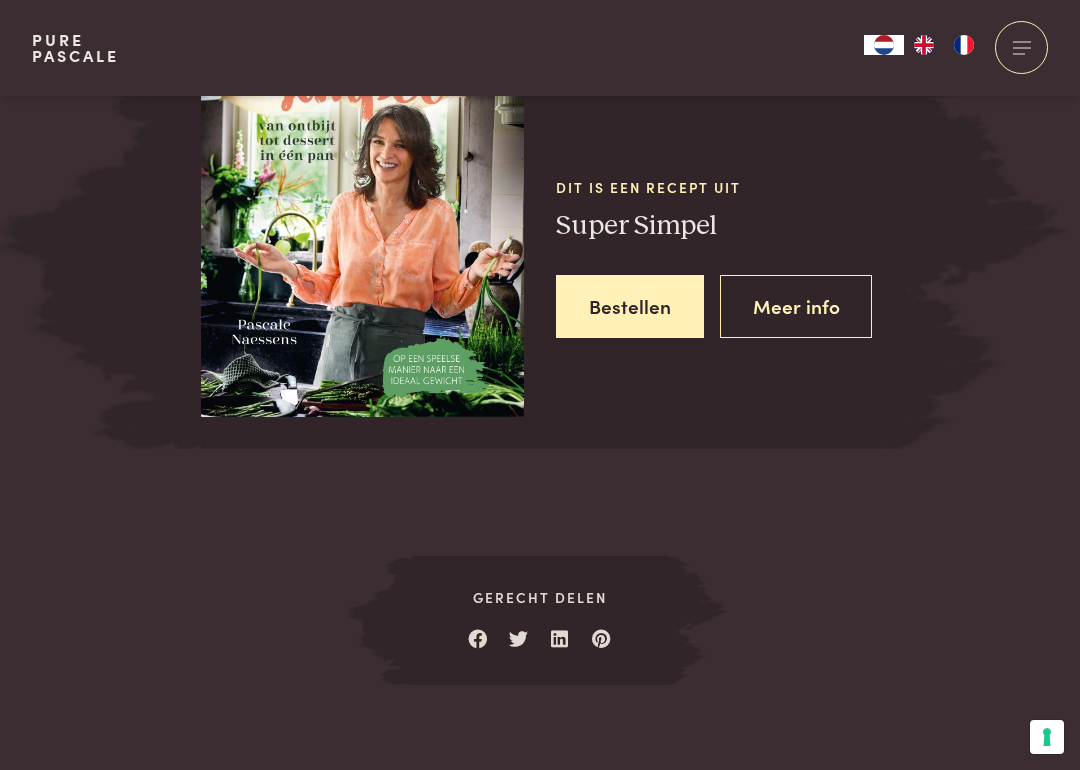 click on "Meer info" at bounding box center (796, 306) 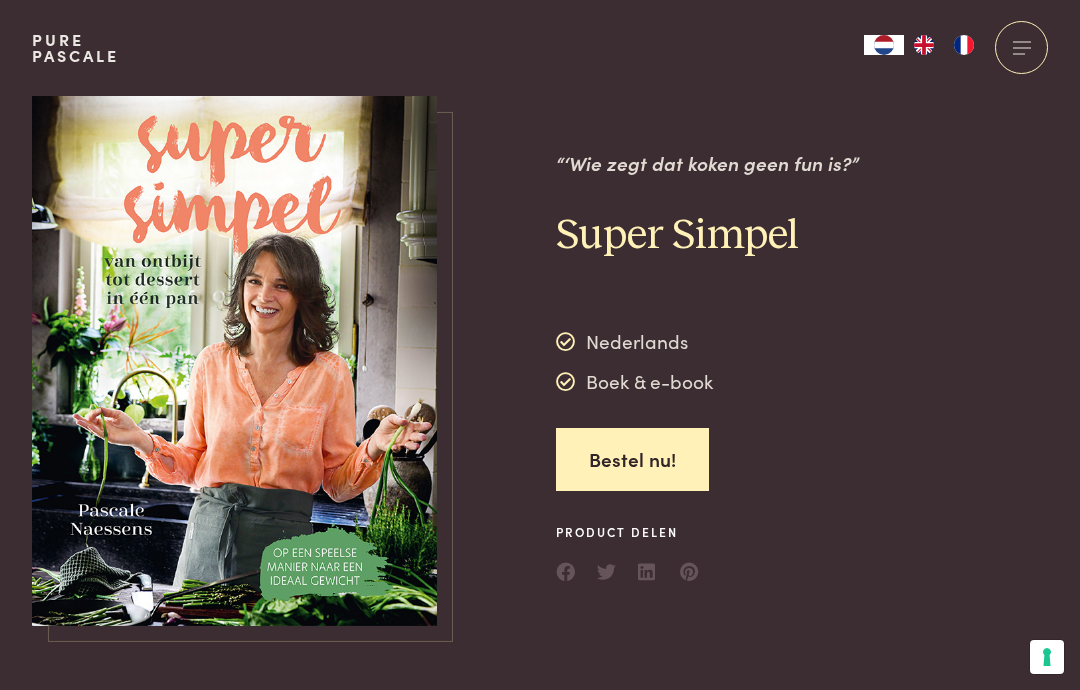 scroll, scrollTop: 0, scrollLeft: 0, axis: both 